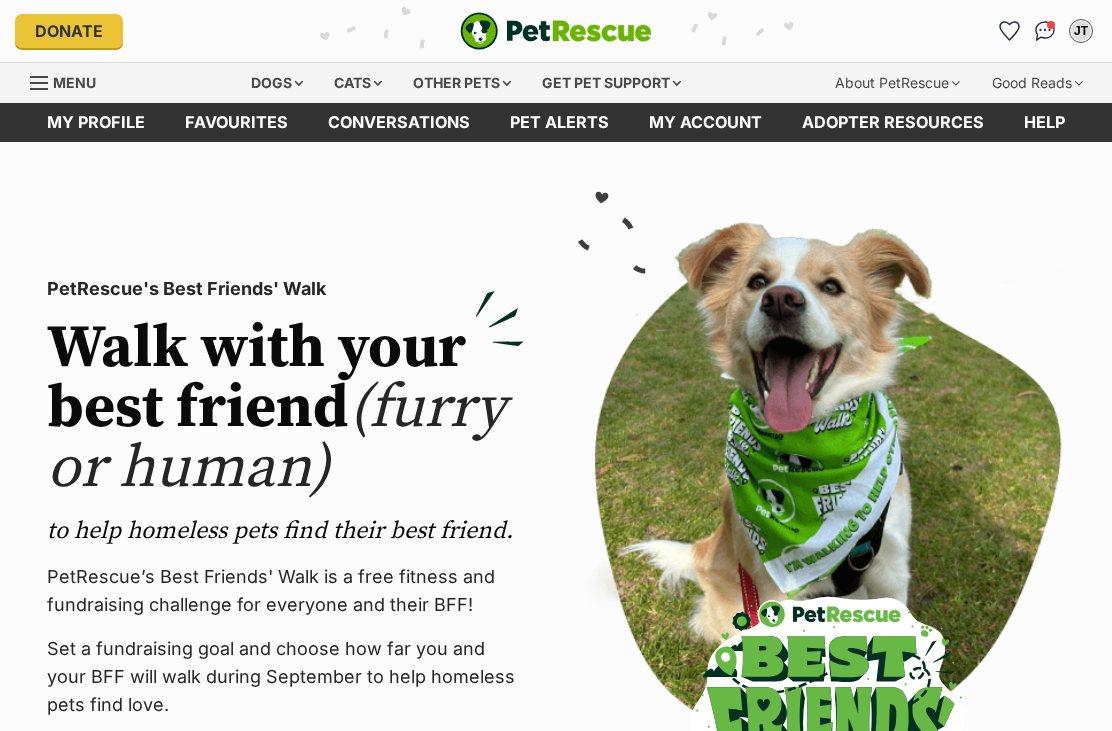 scroll, scrollTop: 0, scrollLeft: 0, axis: both 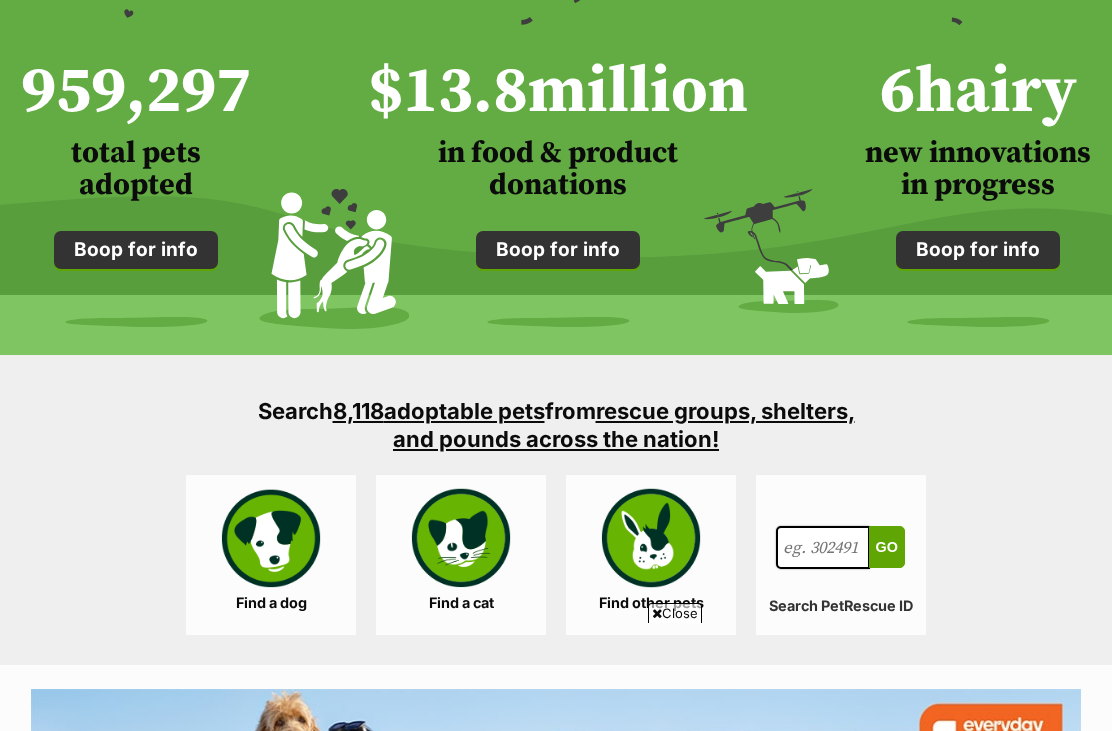 click on "Find a dog" at bounding box center [271, 555] 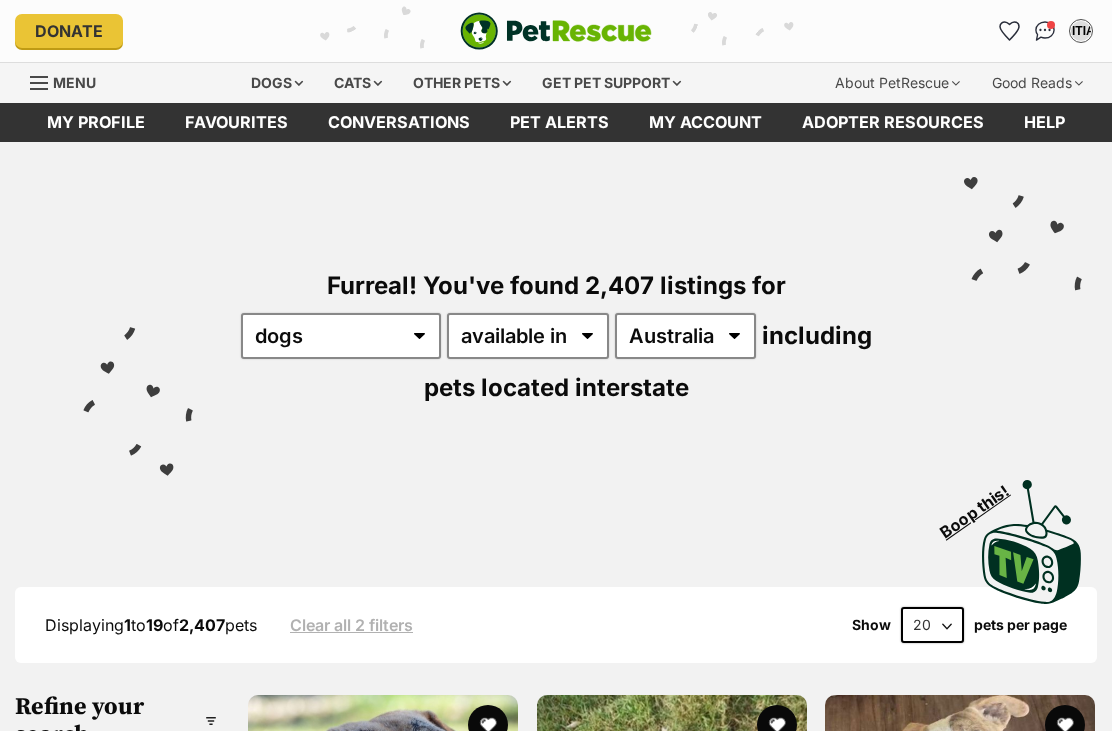 scroll, scrollTop: 0, scrollLeft: 0, axis: both 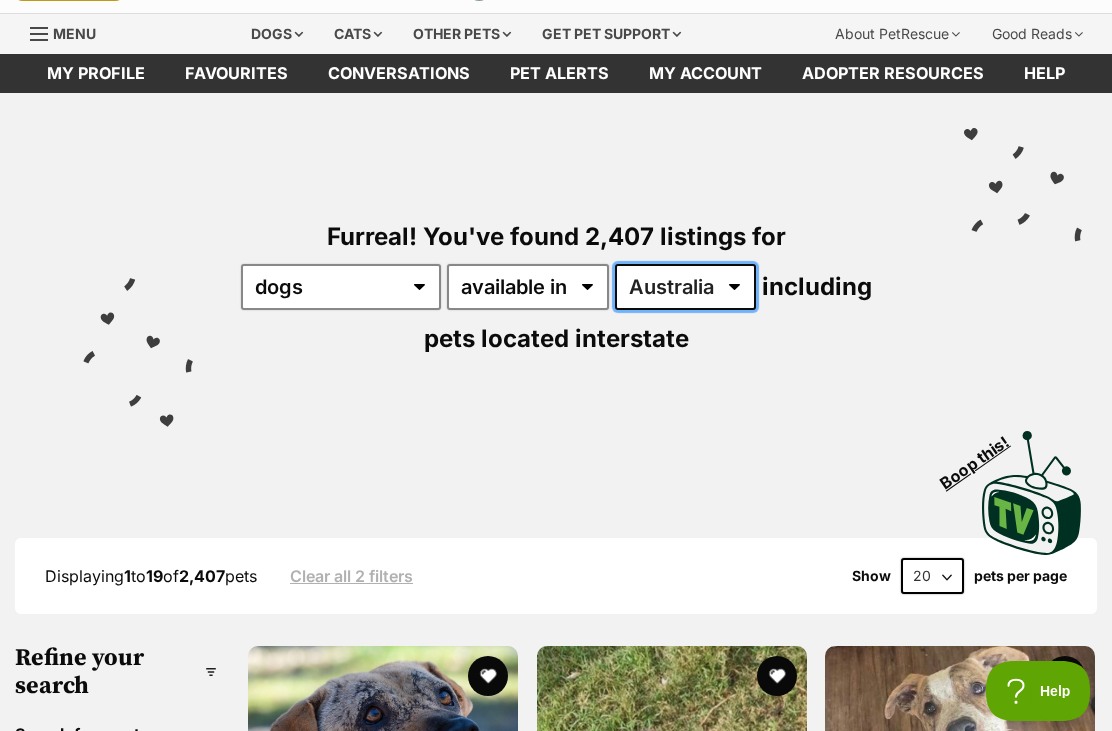 click on "Australia
ACT
NSW
NT
QLD
SA
TAS
VIC
WA" at bounding box center [685, 287] 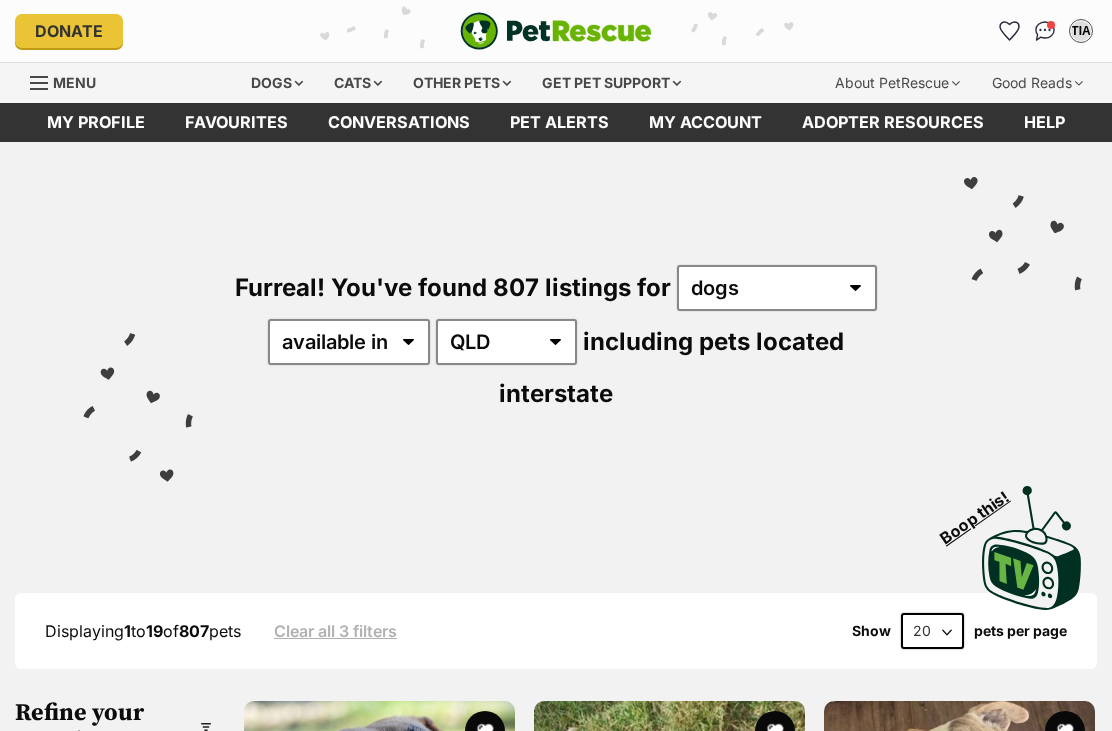 scroll, scrollTop: 0, scrollLeft: 0, axis: both 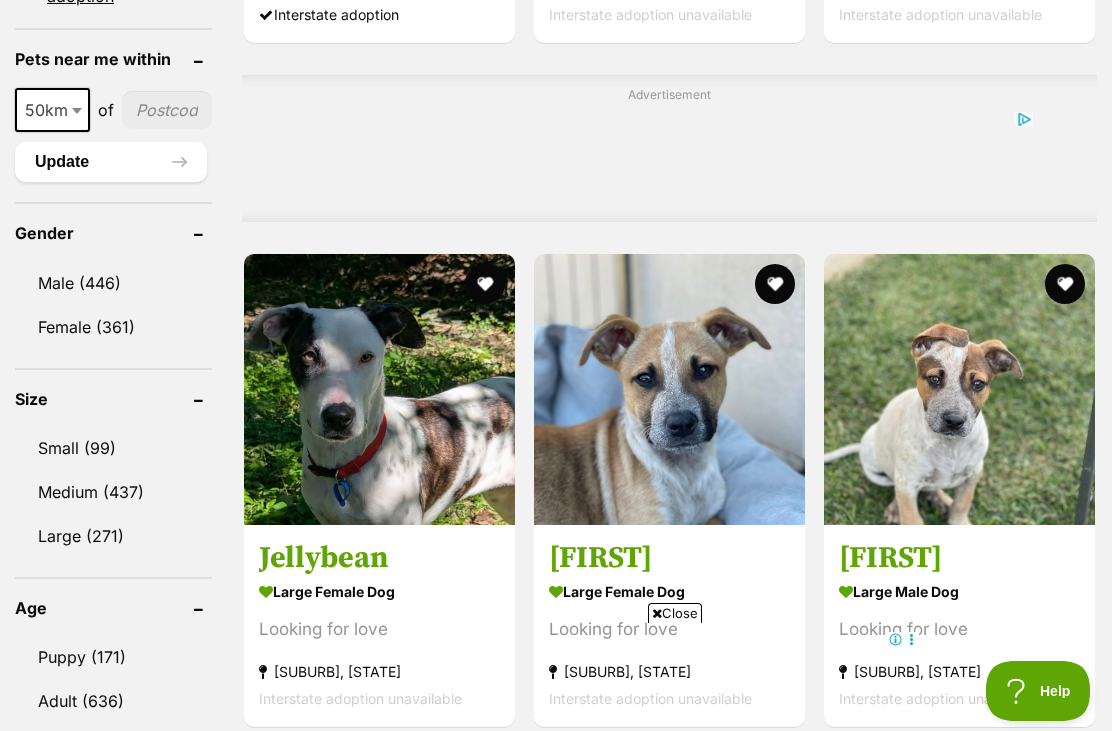 click on "Small (99)" at bounding box center (113, 448) 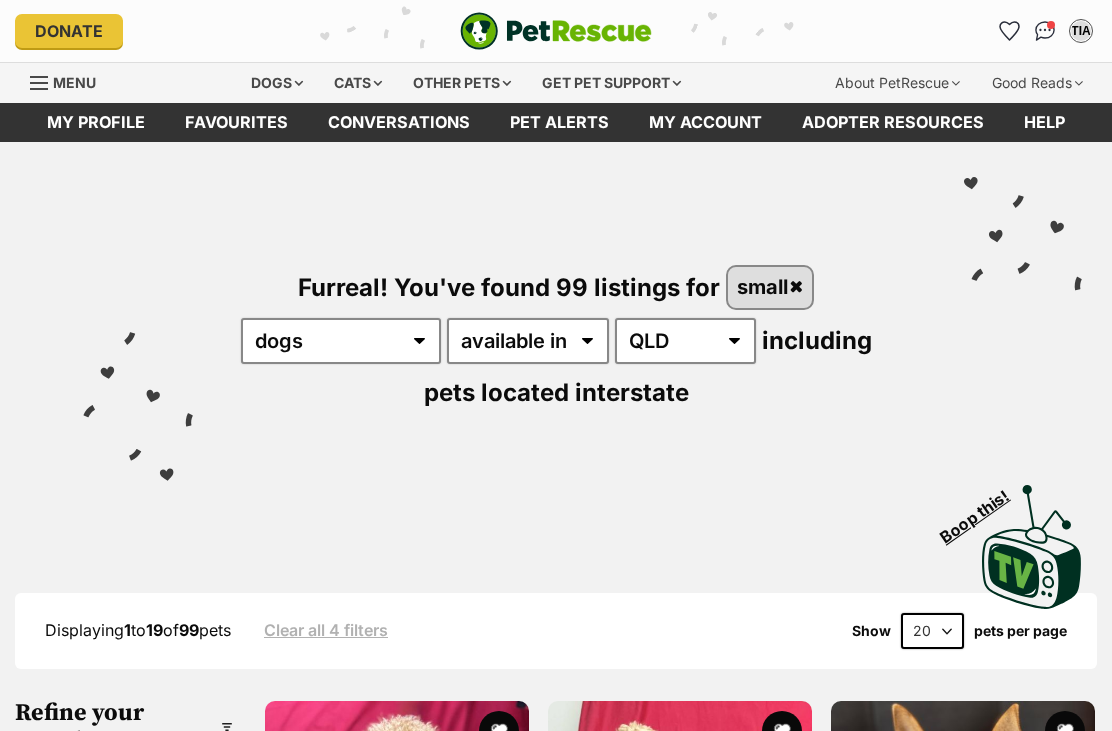 scroll, scrollTop: 0, scrollLeft: 0, axis: both 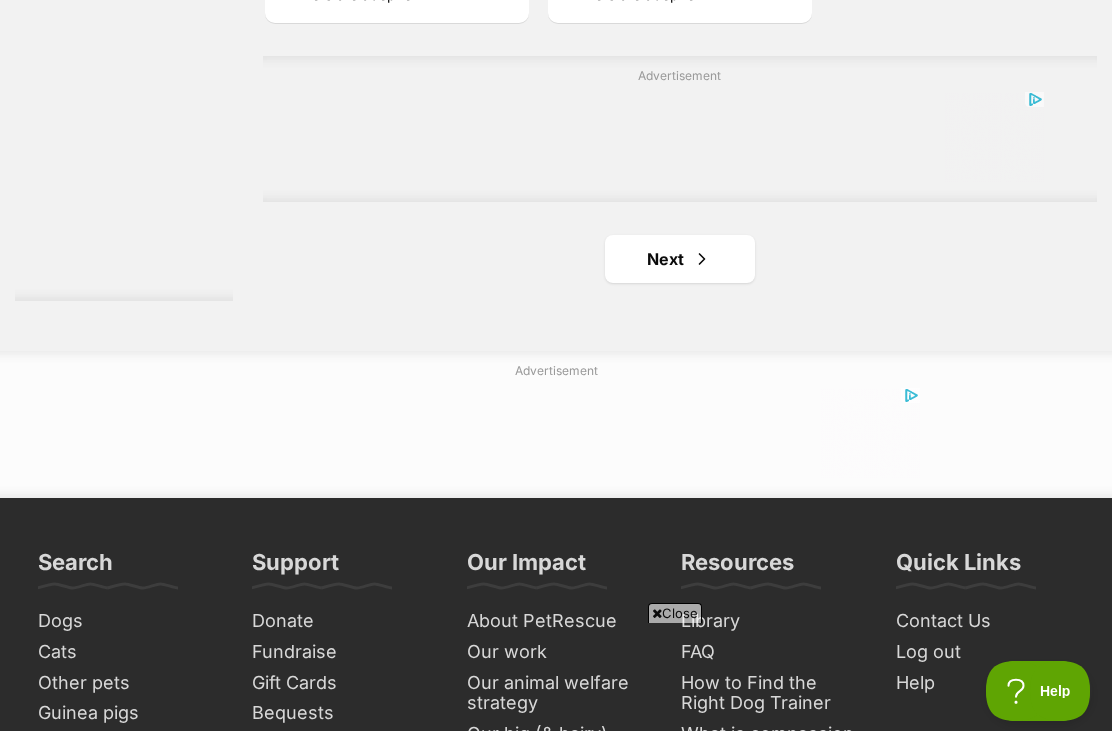 click on "Next" at bounding box center (680, 259) 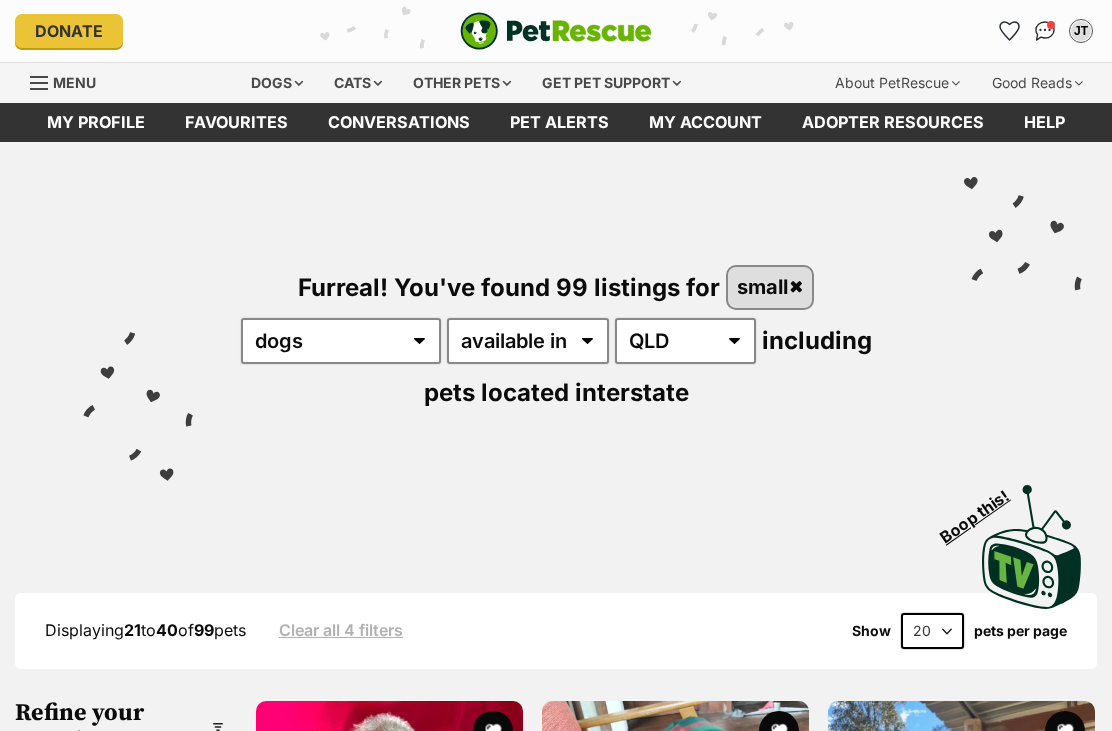 scroll, scrollTop: 11, scrollLeft: 0, axis: vertical 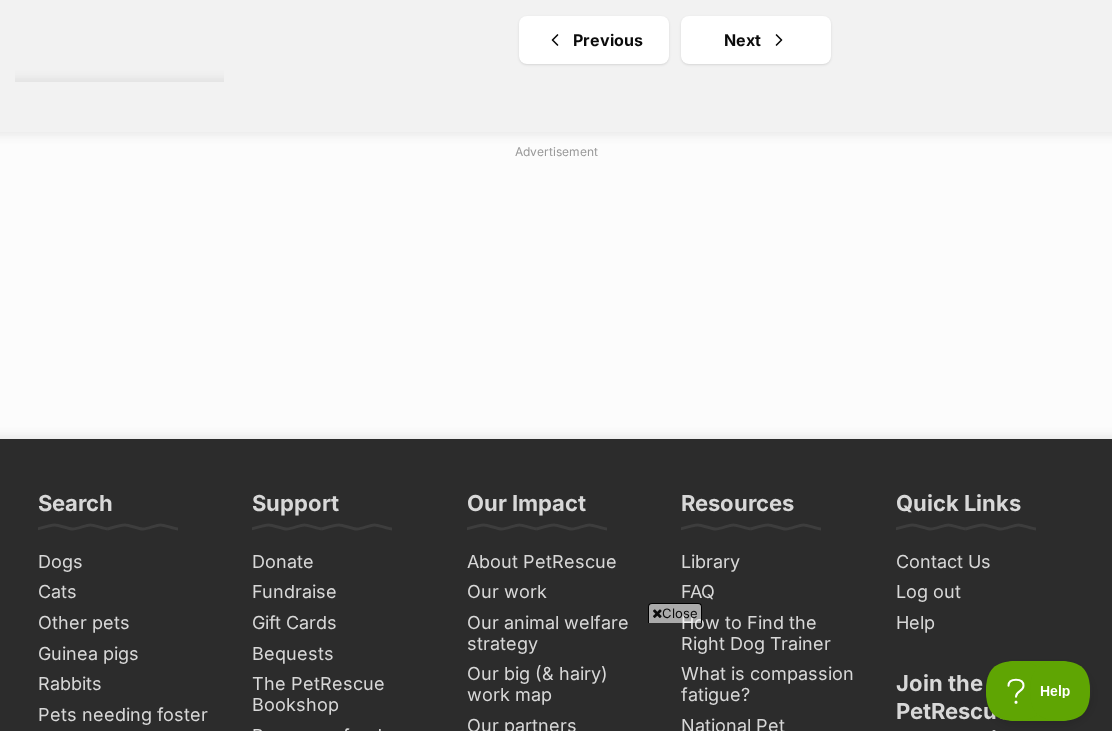 click on "Next" at bounding box center (756, 40) 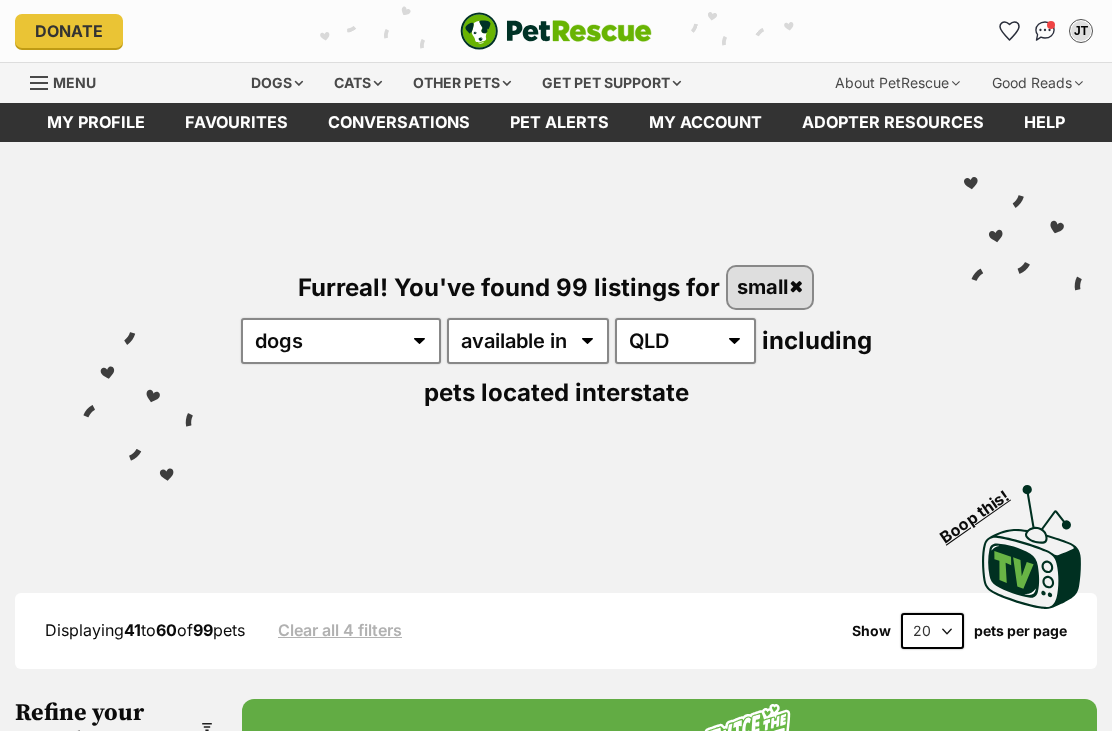 scroll, scrollTop: 0, scrollLeft: 0, axis: both 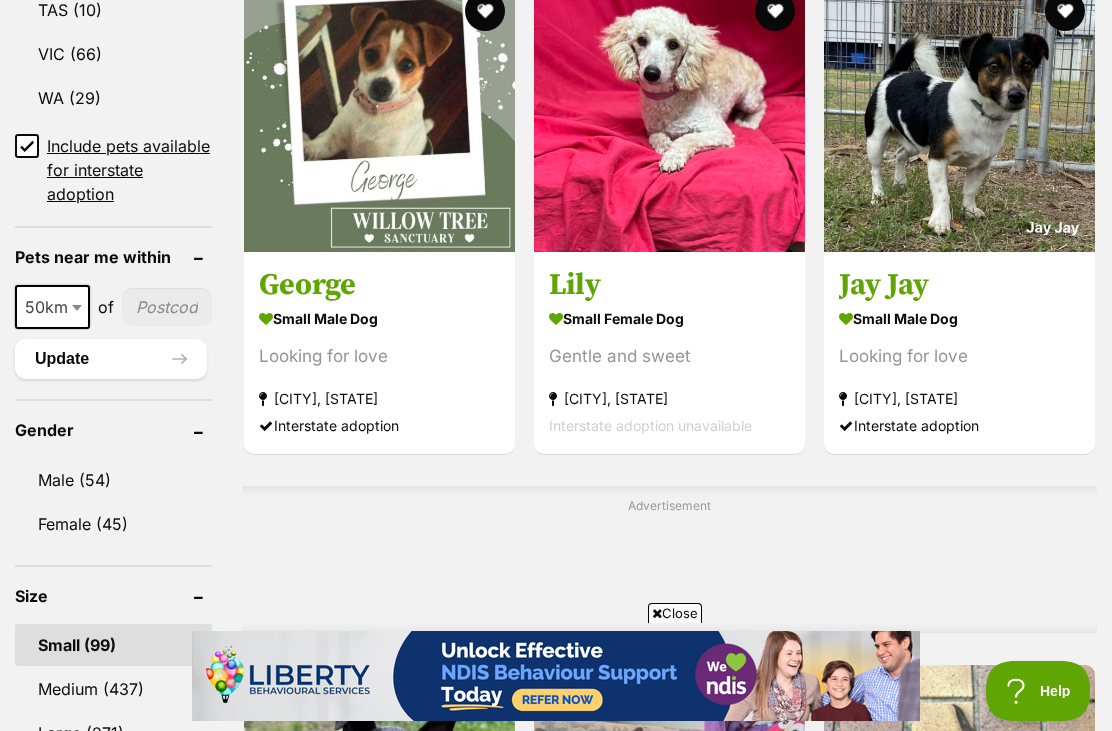 click on "small female Dog
Gentle and sweet
Kingaroy, QLD
Interstate adoption unavailable" at bounding box center (669, 371) 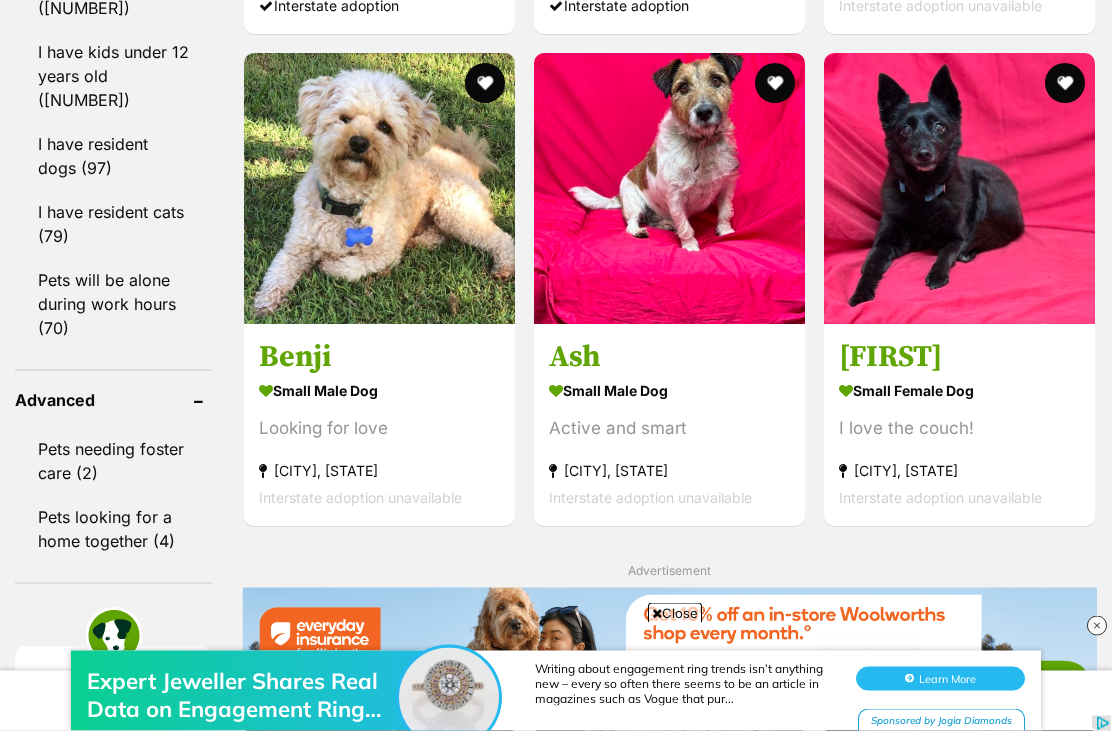 scroll, scrollTop: 2530, scrollLeft: 0, axis: vertical 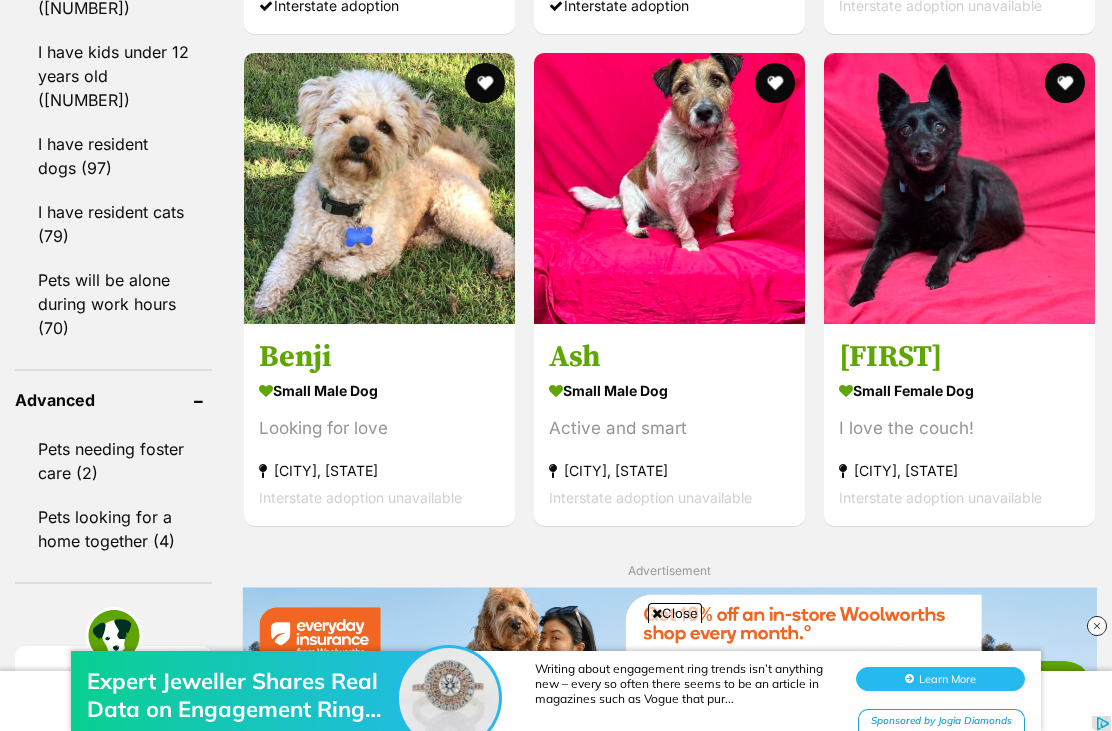 click on "small male Dog" at bounding box center (379, 391) 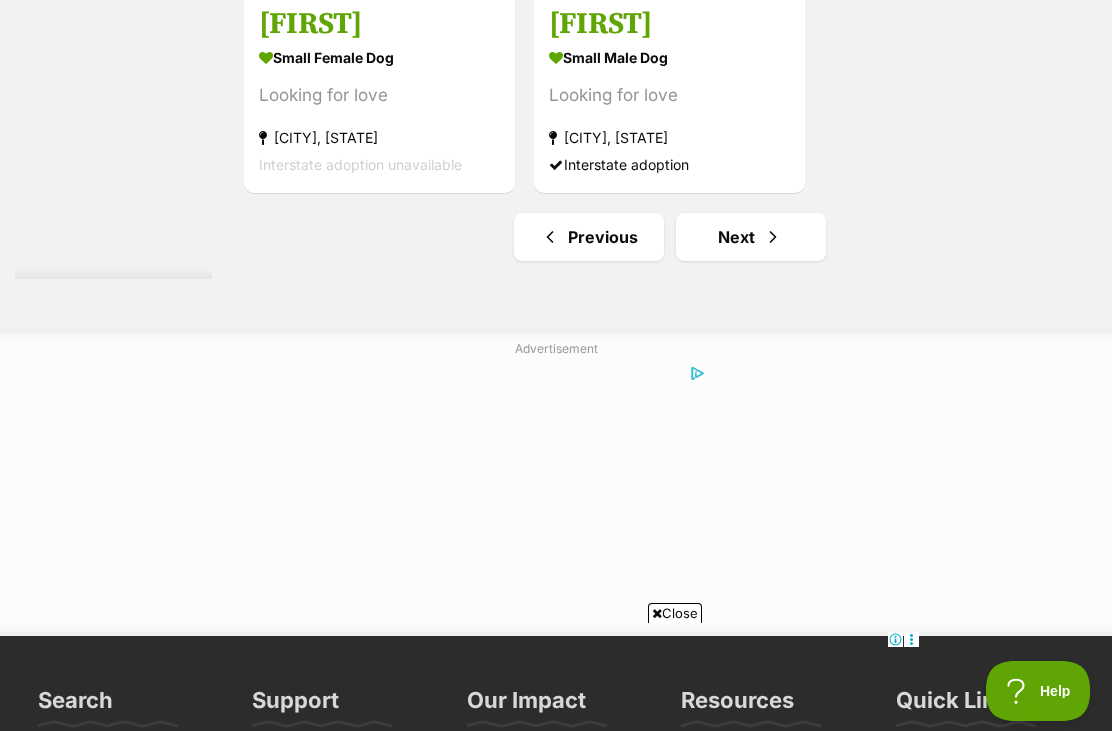 scroll, scrollTop: 4732, scrollLeft: 0, axis: vertical 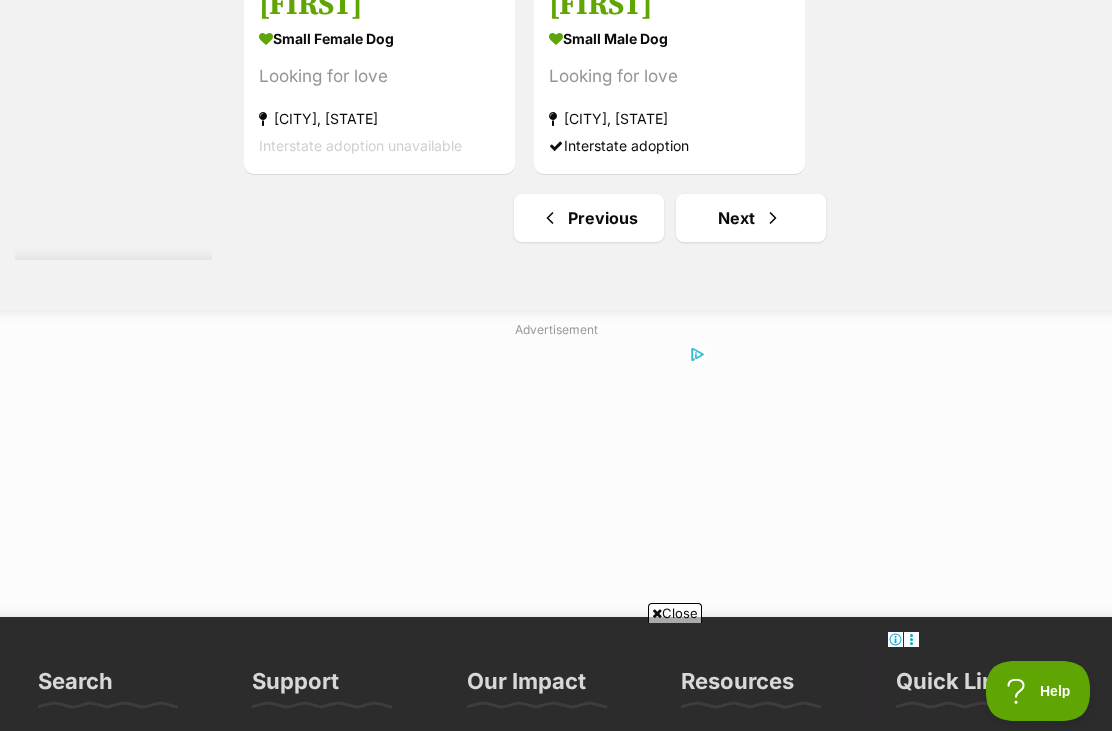 click on "Next" at bounding box center [751, 218] 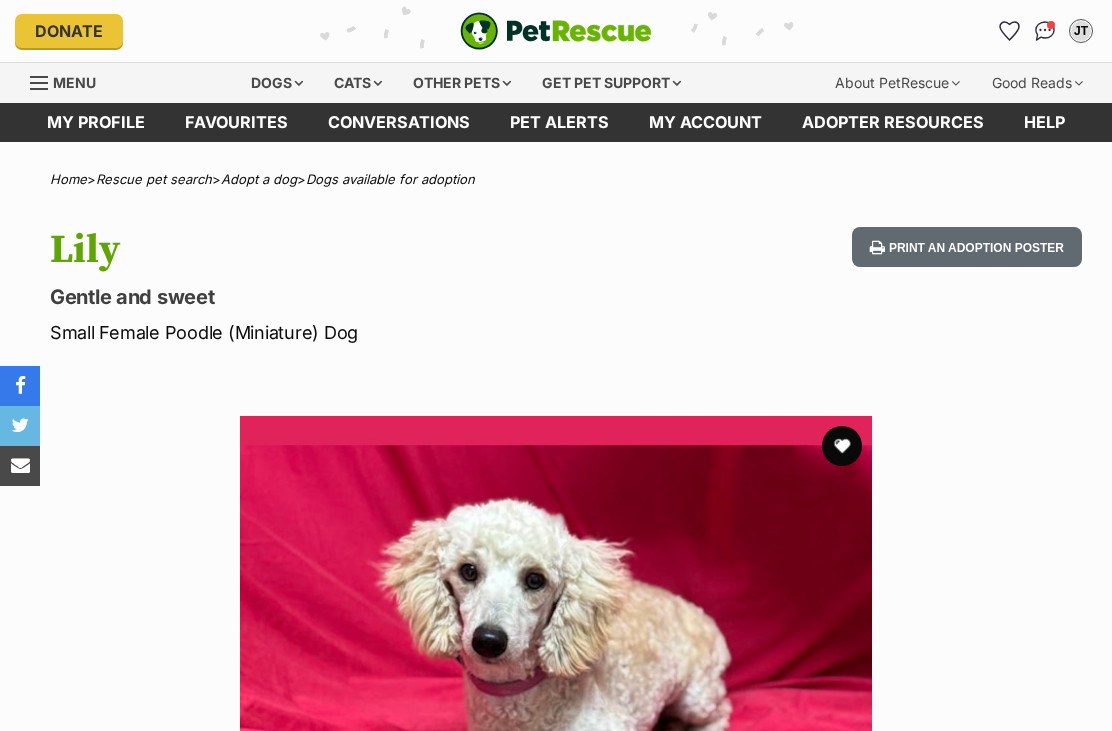 scroll, scrollTop: 0, scrollLeft: 0, axis: both 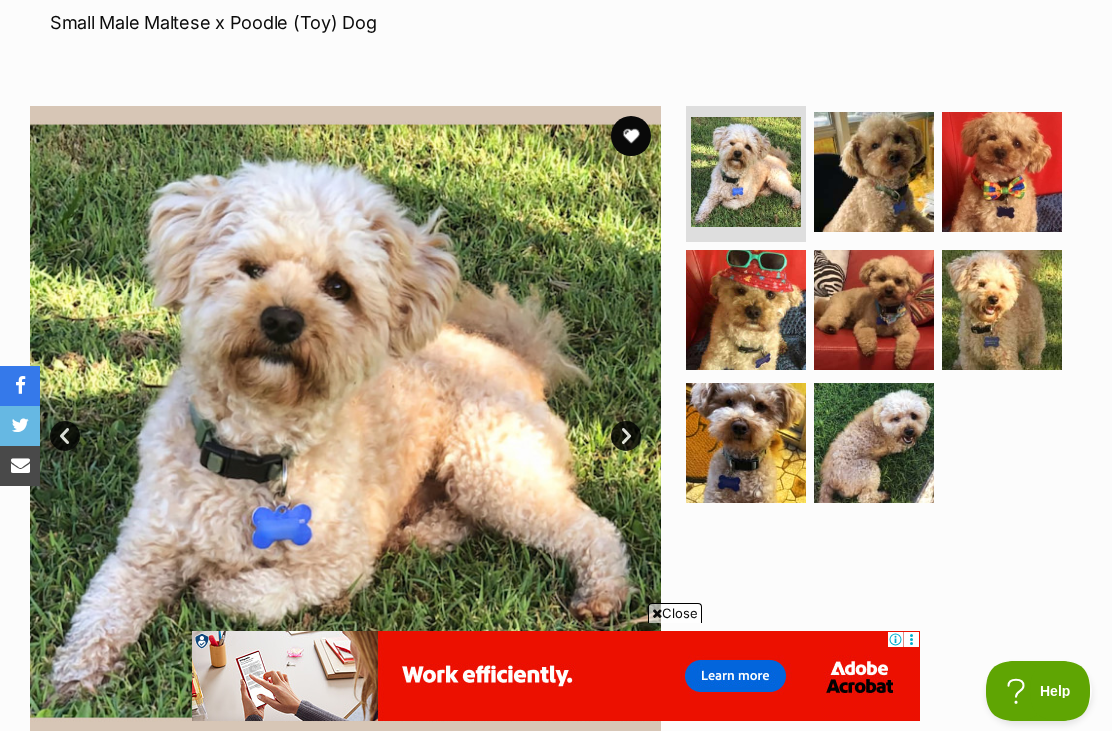 click at bounding box center (1002, 310) 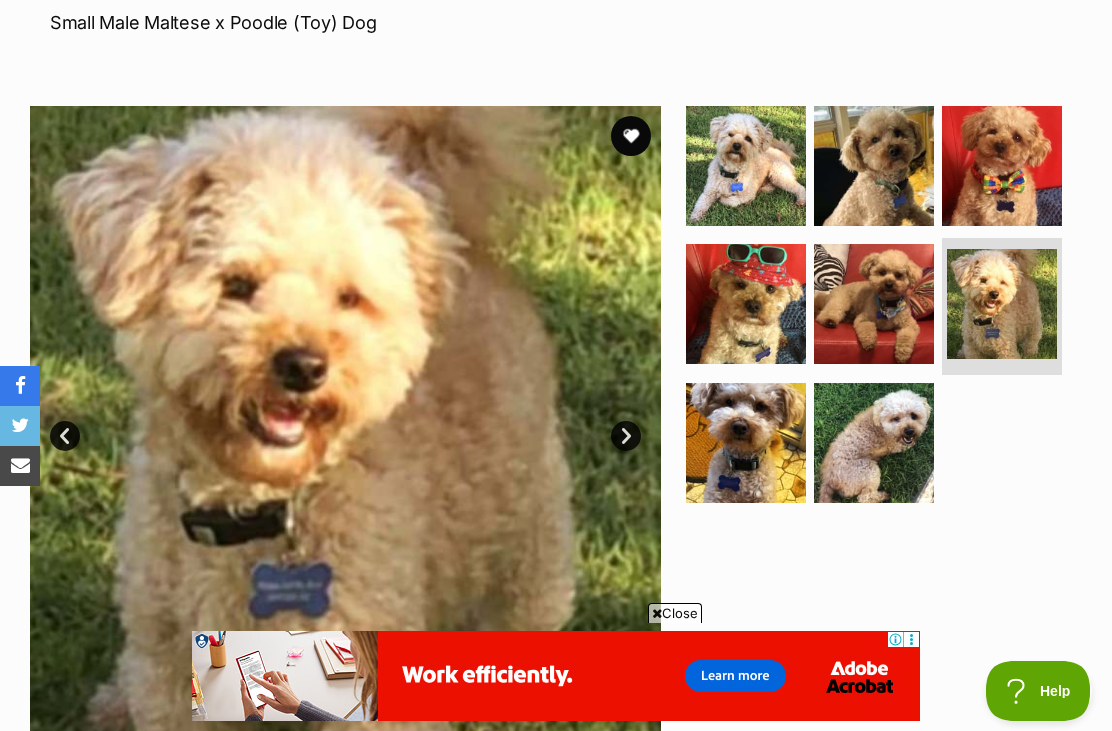 scroll, scrollTop: 0, scrollLeft: 0, axis: both 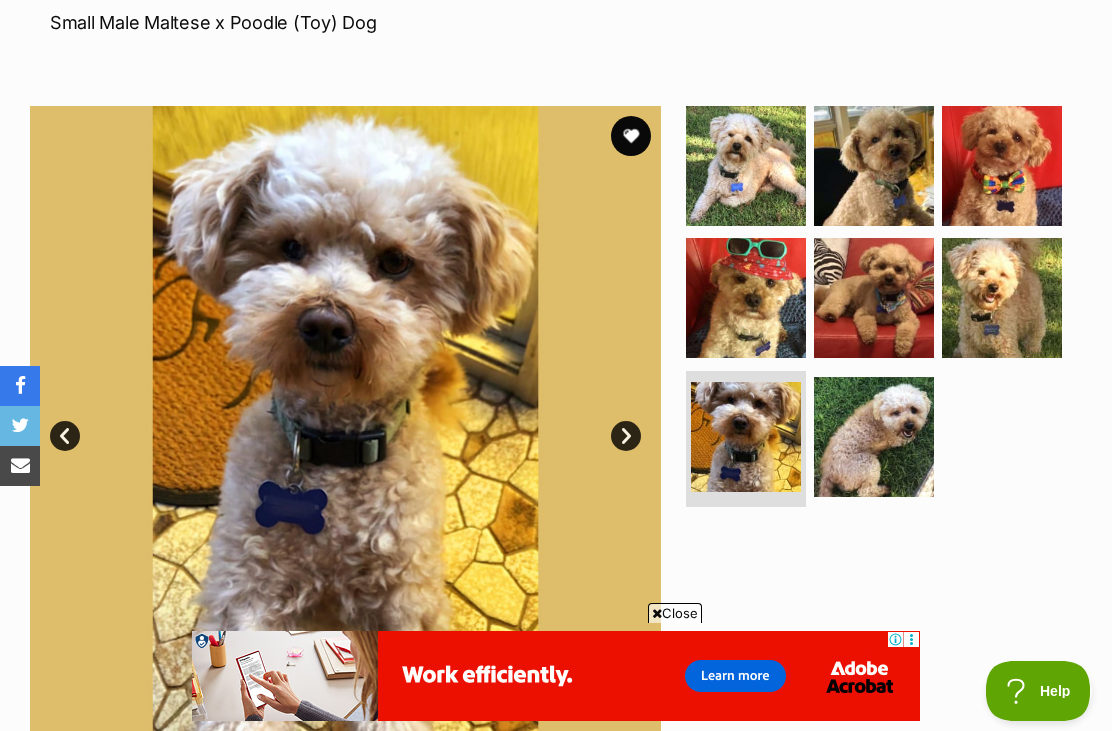 click at bounding box center (746, 298) 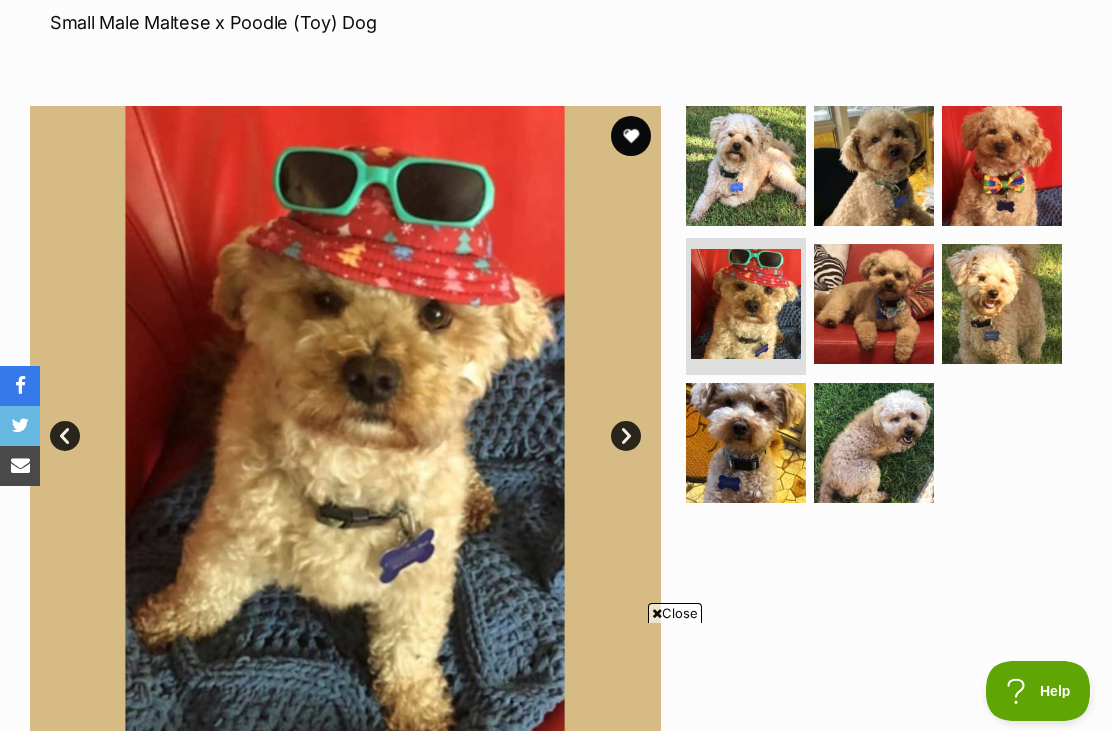 scroll, scrollTop: 0, scrollLeft: 0, axis: both 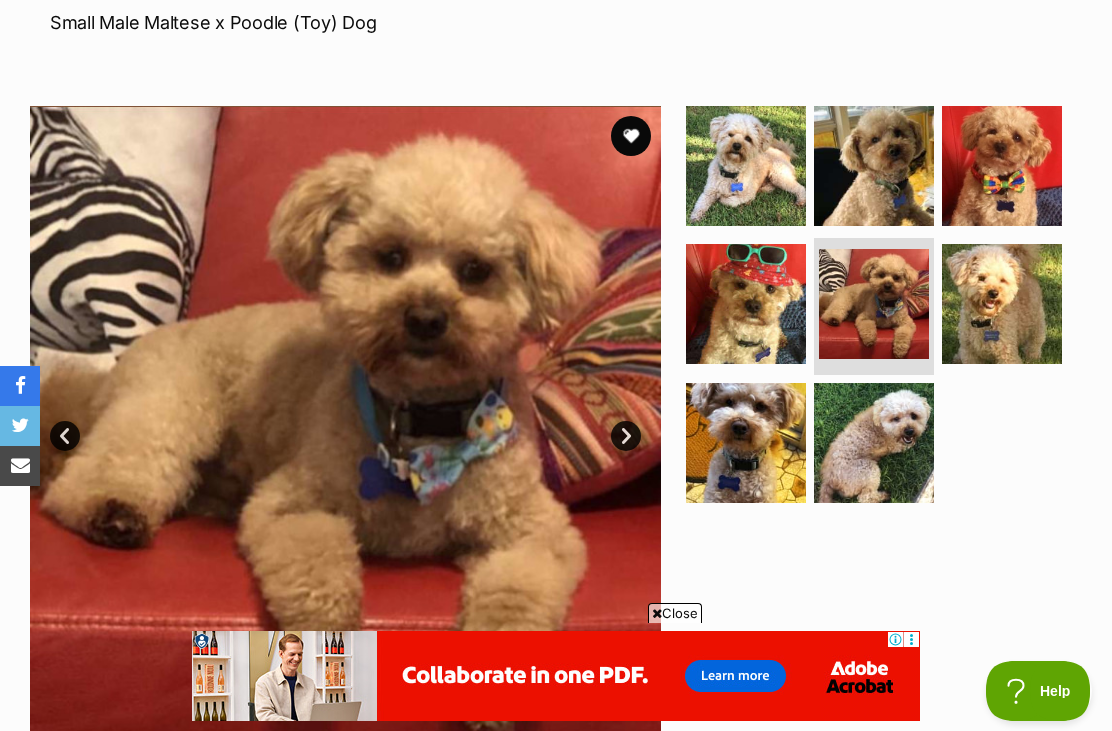 click at bounding box center [874, 443] 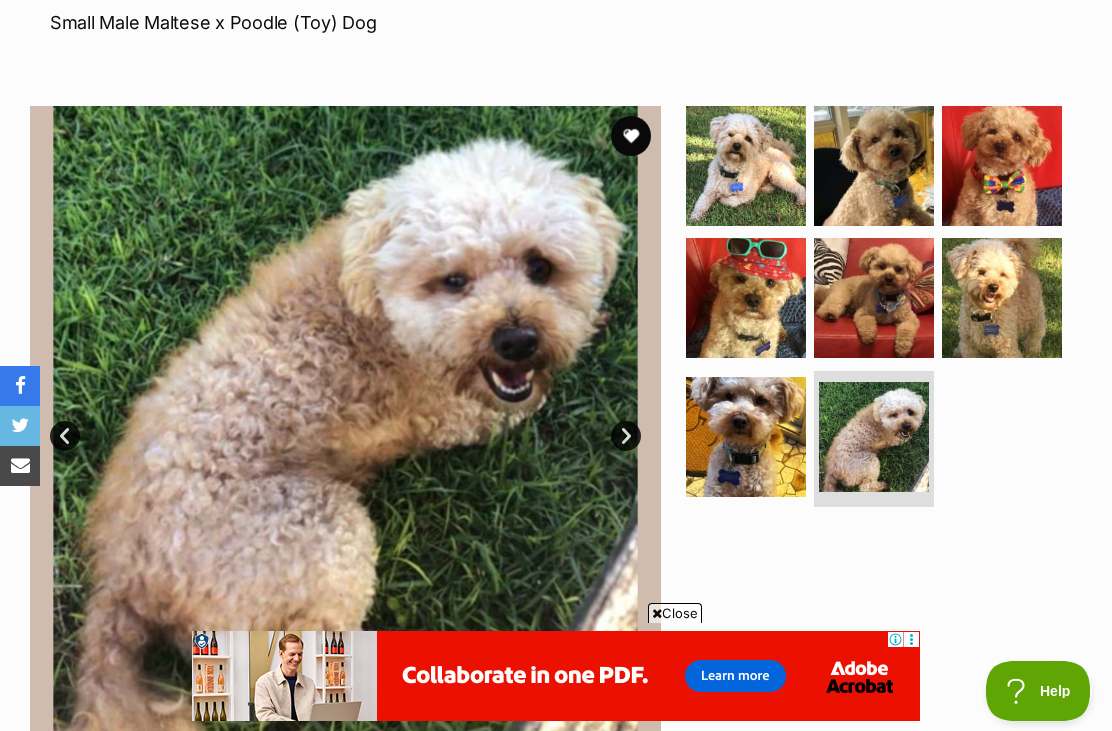 click at bounding box center [746, 166] 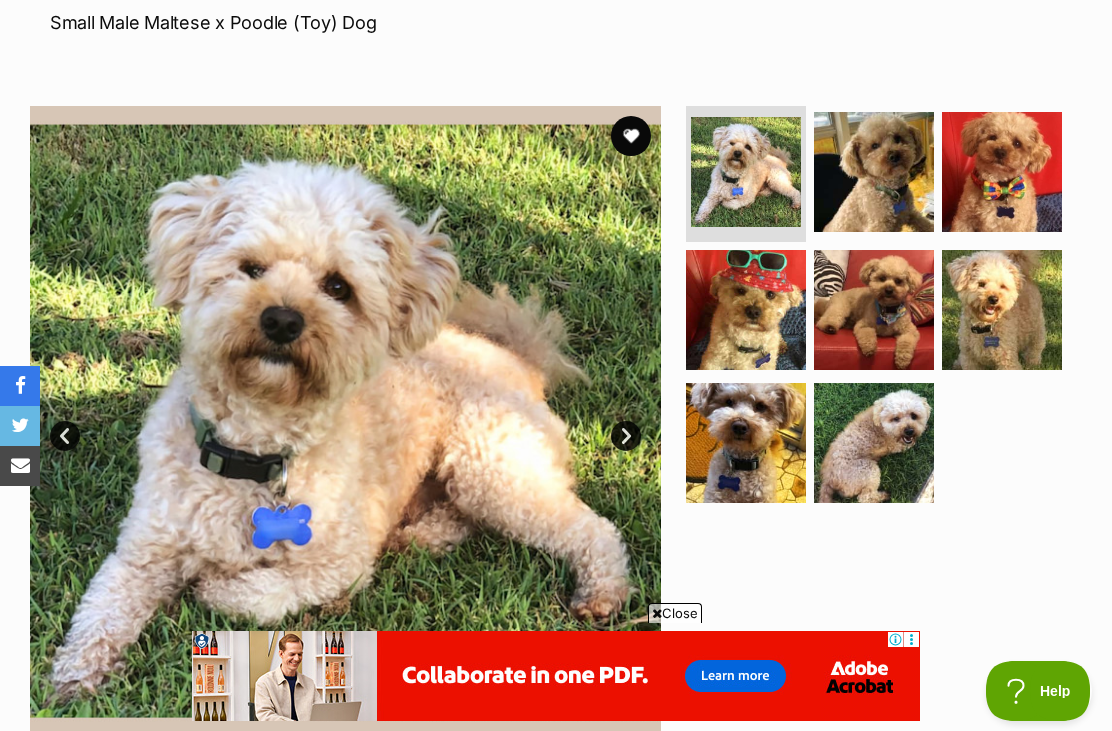 click at bounding box center [874, 172] 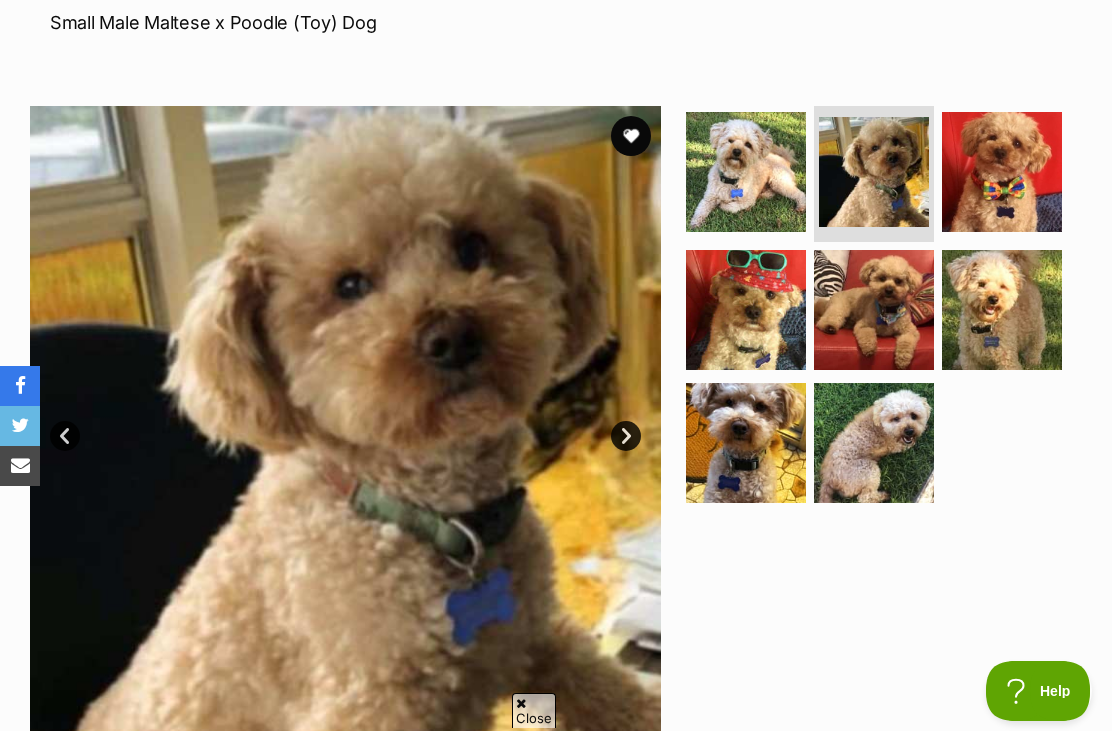 scroll, scrollTop: 0, scrollLeft: 0, axis: both 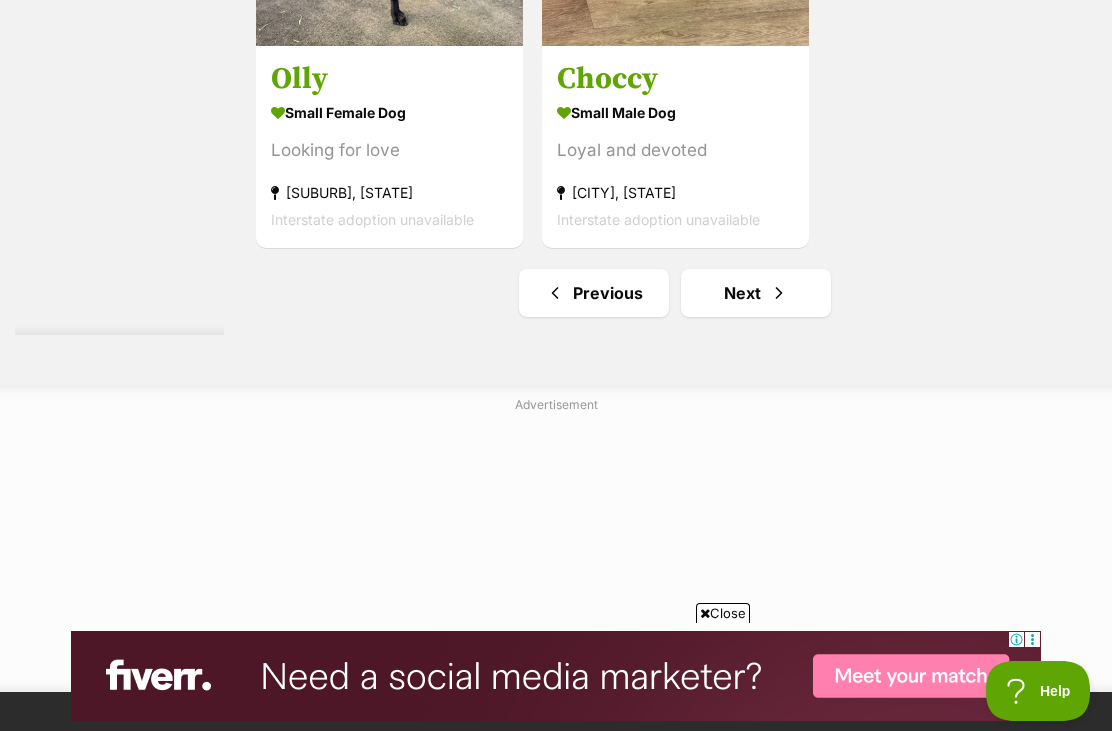 click on "Next" at bounding box center [756, 293] 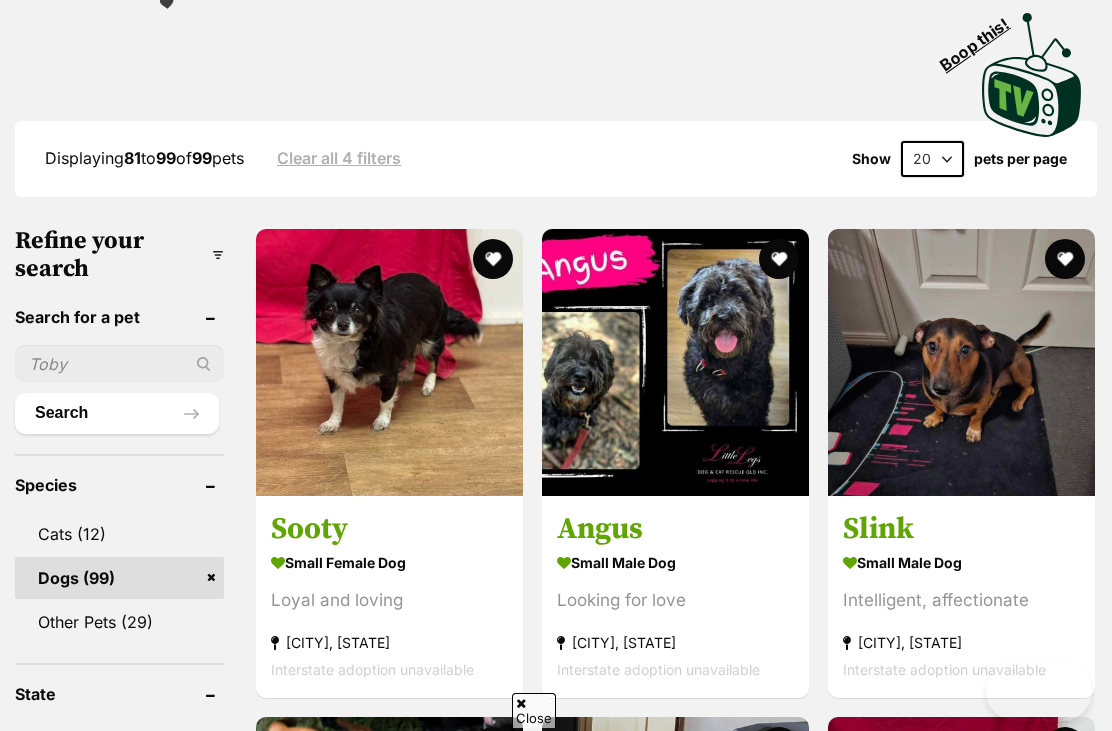 scroll, scrollTop: 545, scrollLeft: 0, axis: vertical 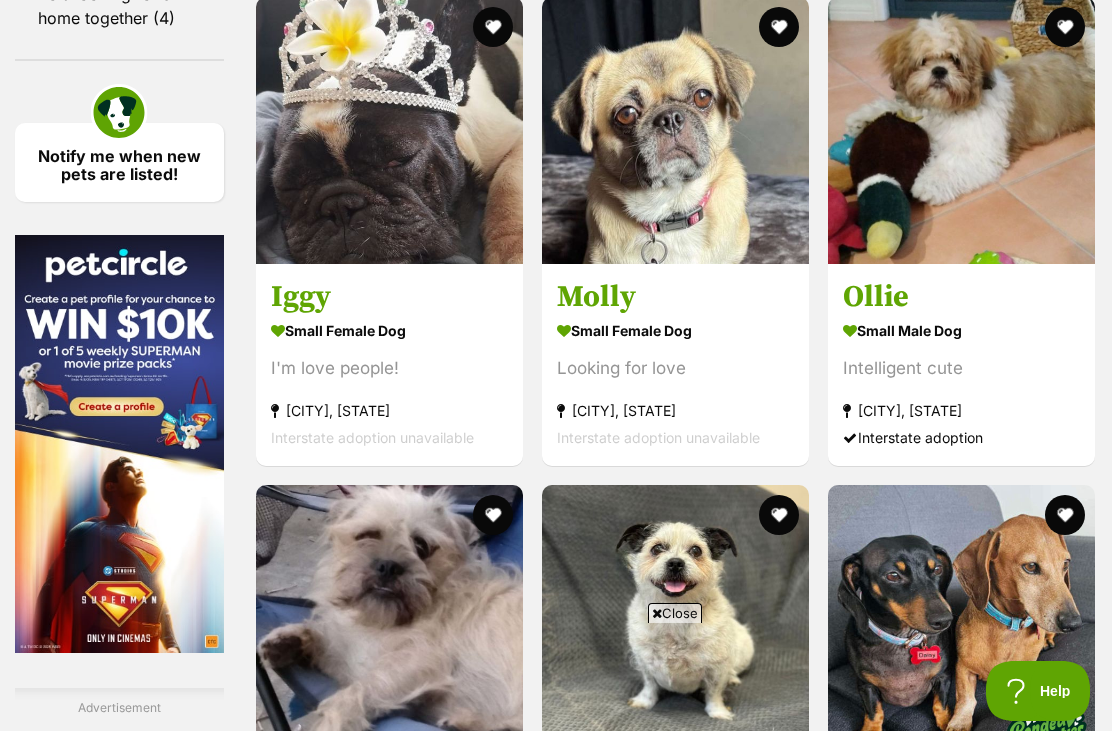 click on "small male Dog" at bounding box center [961, 330] 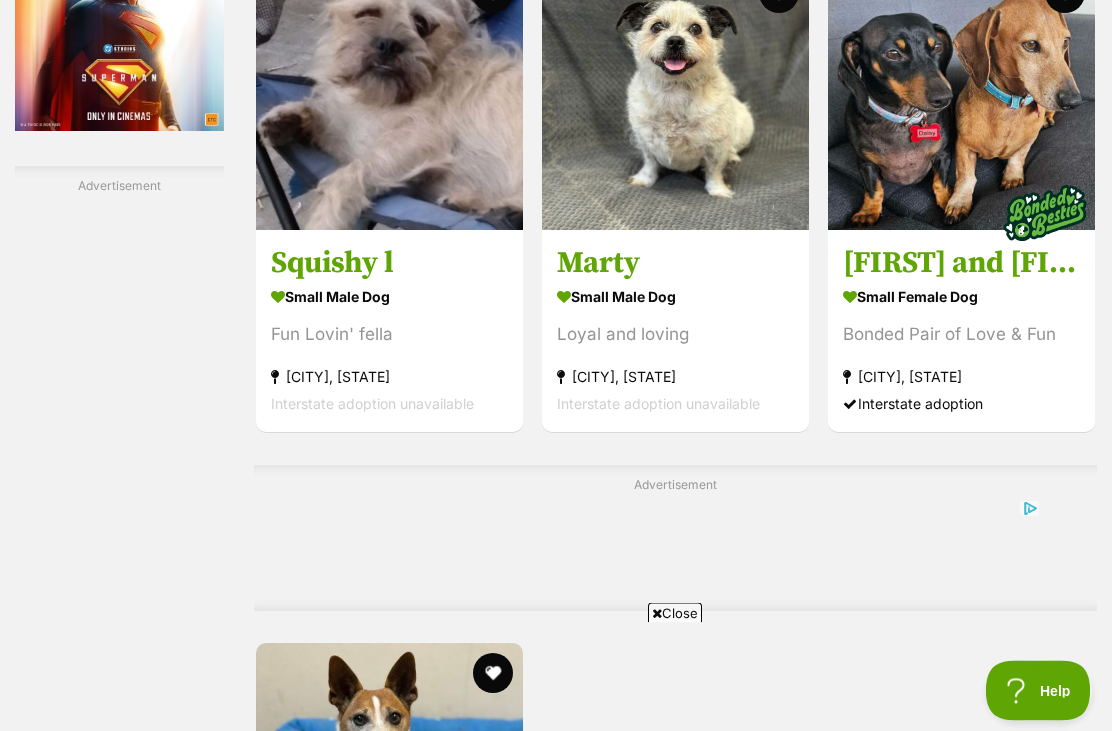 scroll, scrollTop: 3551, scrollLeft: 0, axis: vertical 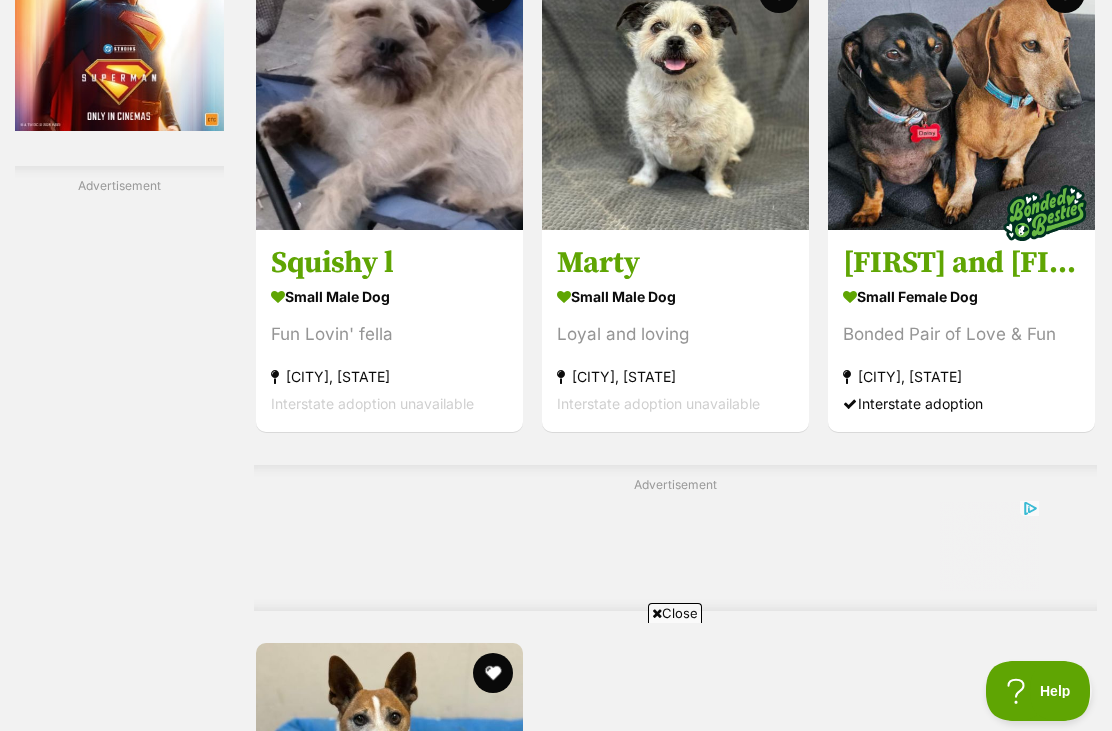 click on "Marty" at bounding box center [675, 264] 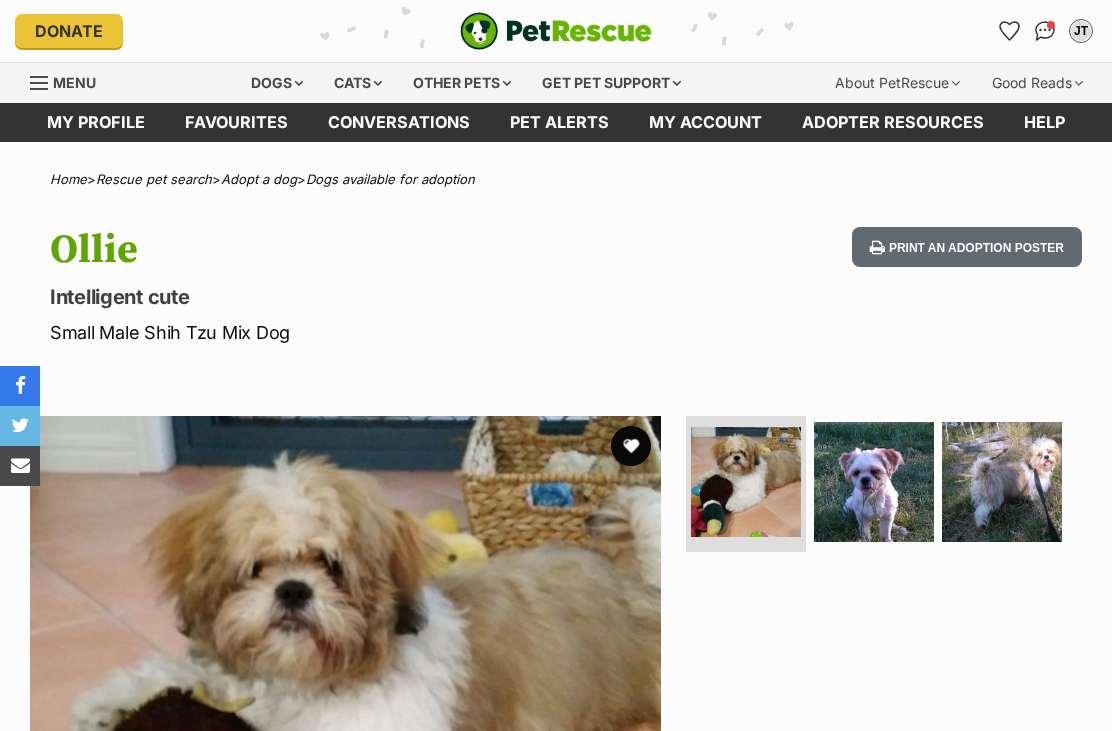 scroll, scrollTop: 67, scrollLeft: 0, axis: vertical 